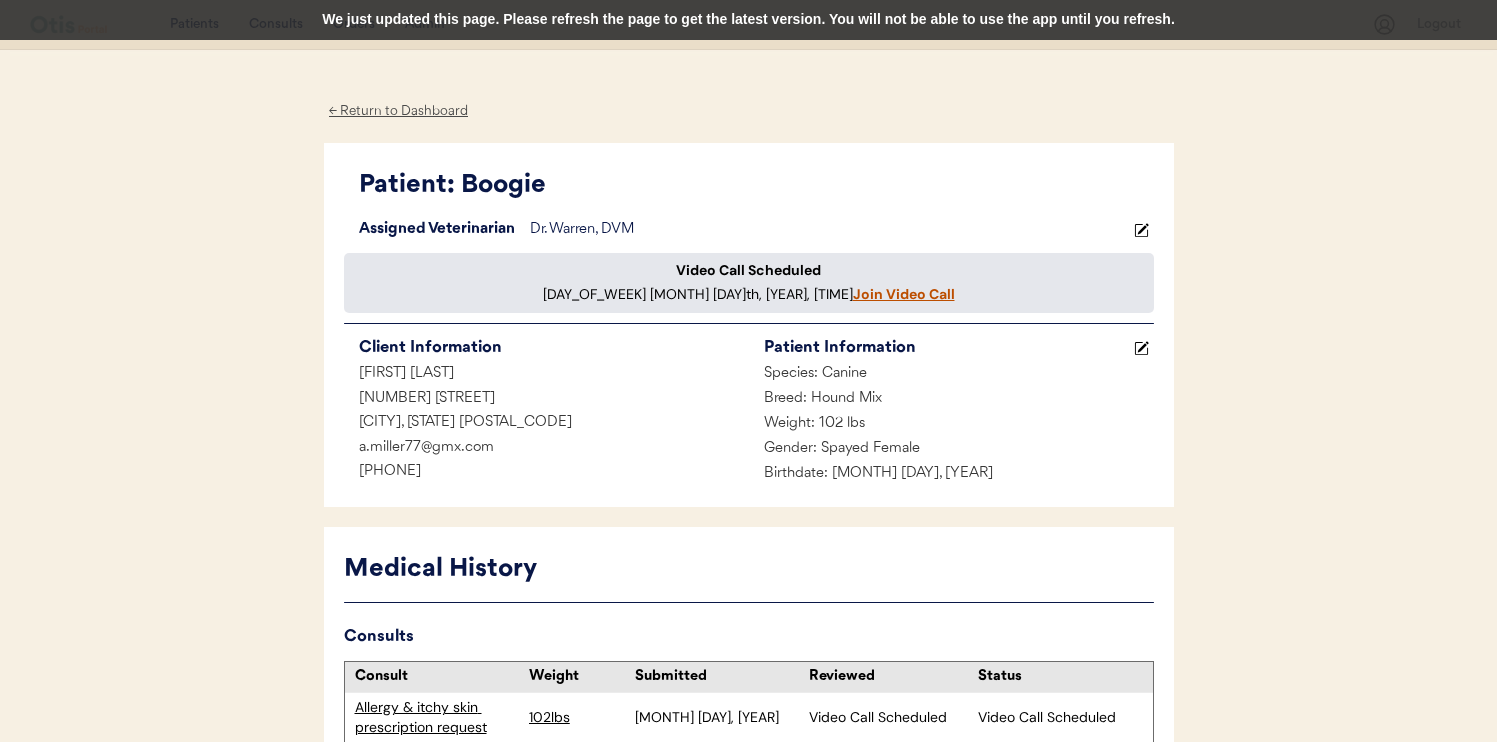 scroll, scrollTop: 63, scrollLeft: 0, axis: vertical 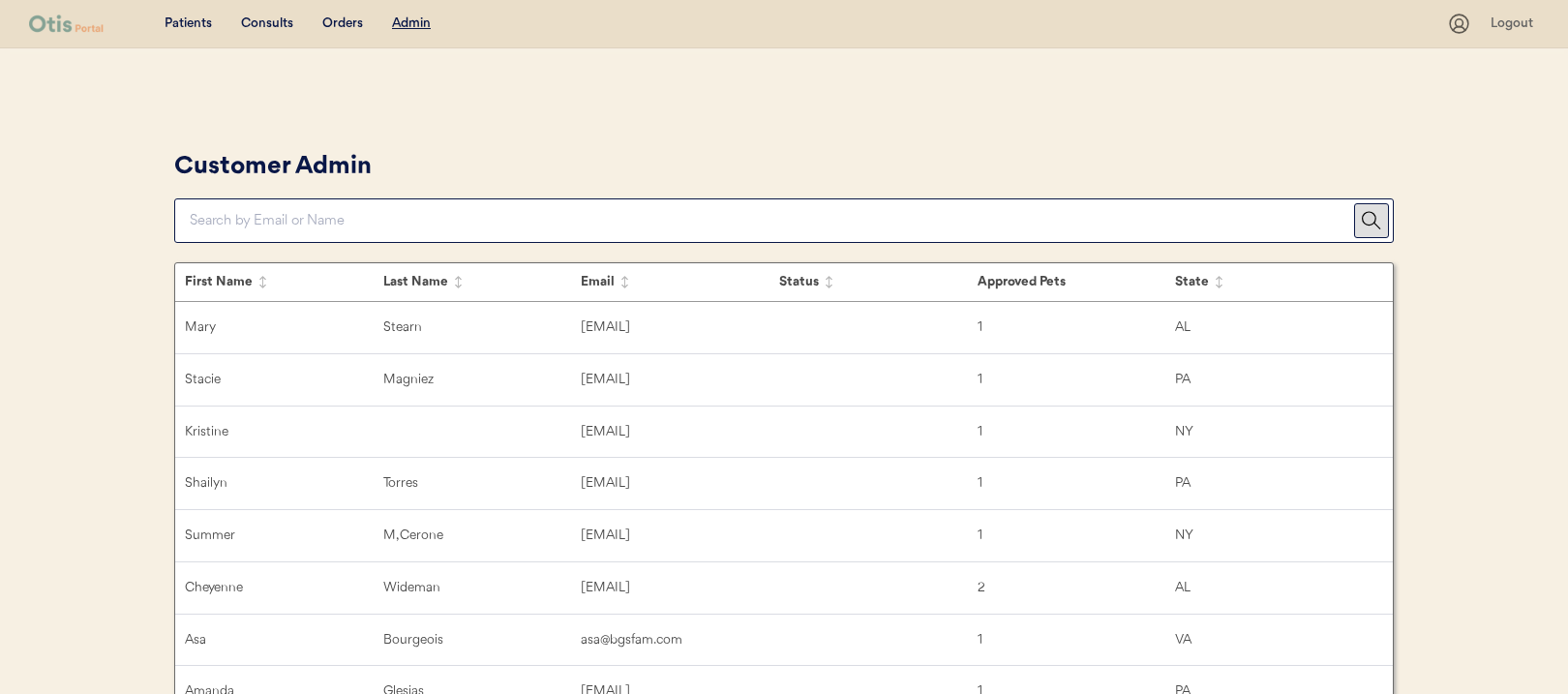 click at bounding box center [771, 221] 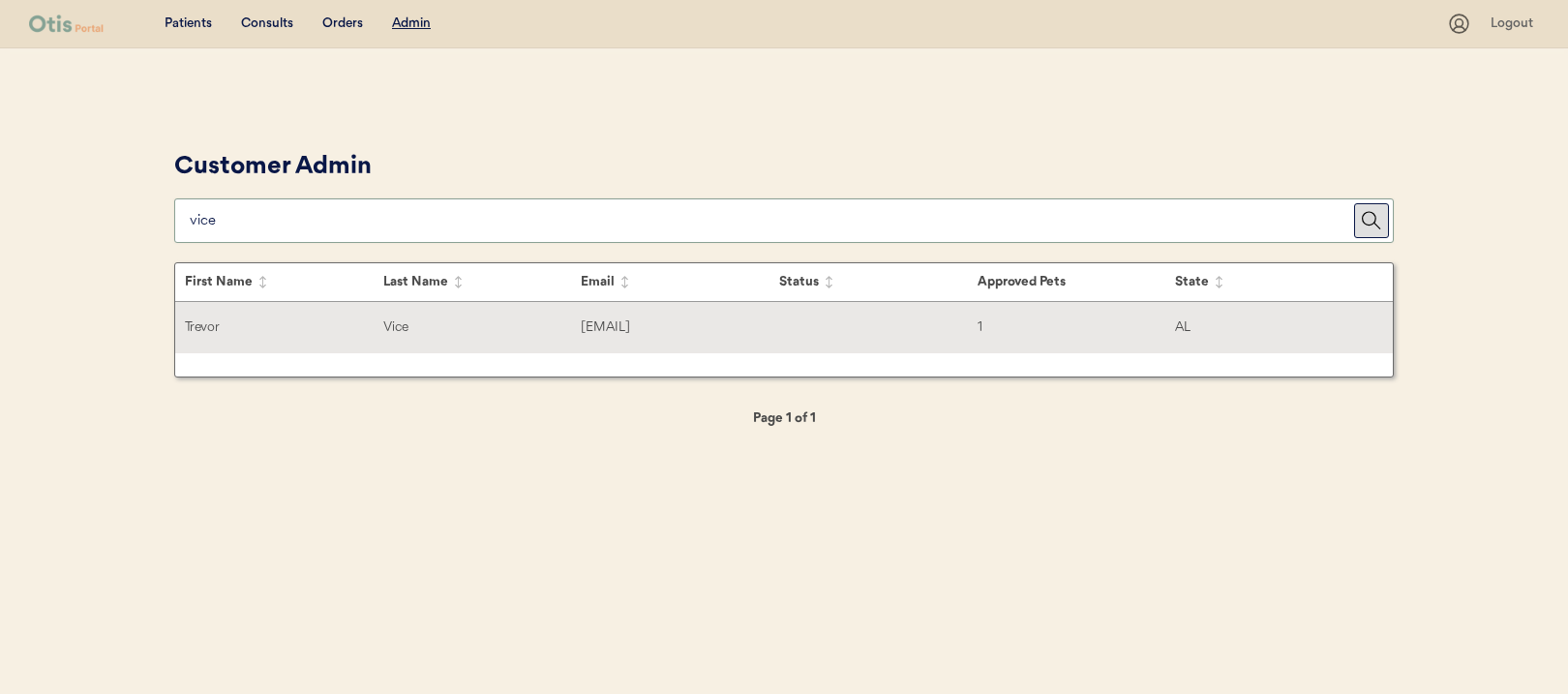 type on "vice" 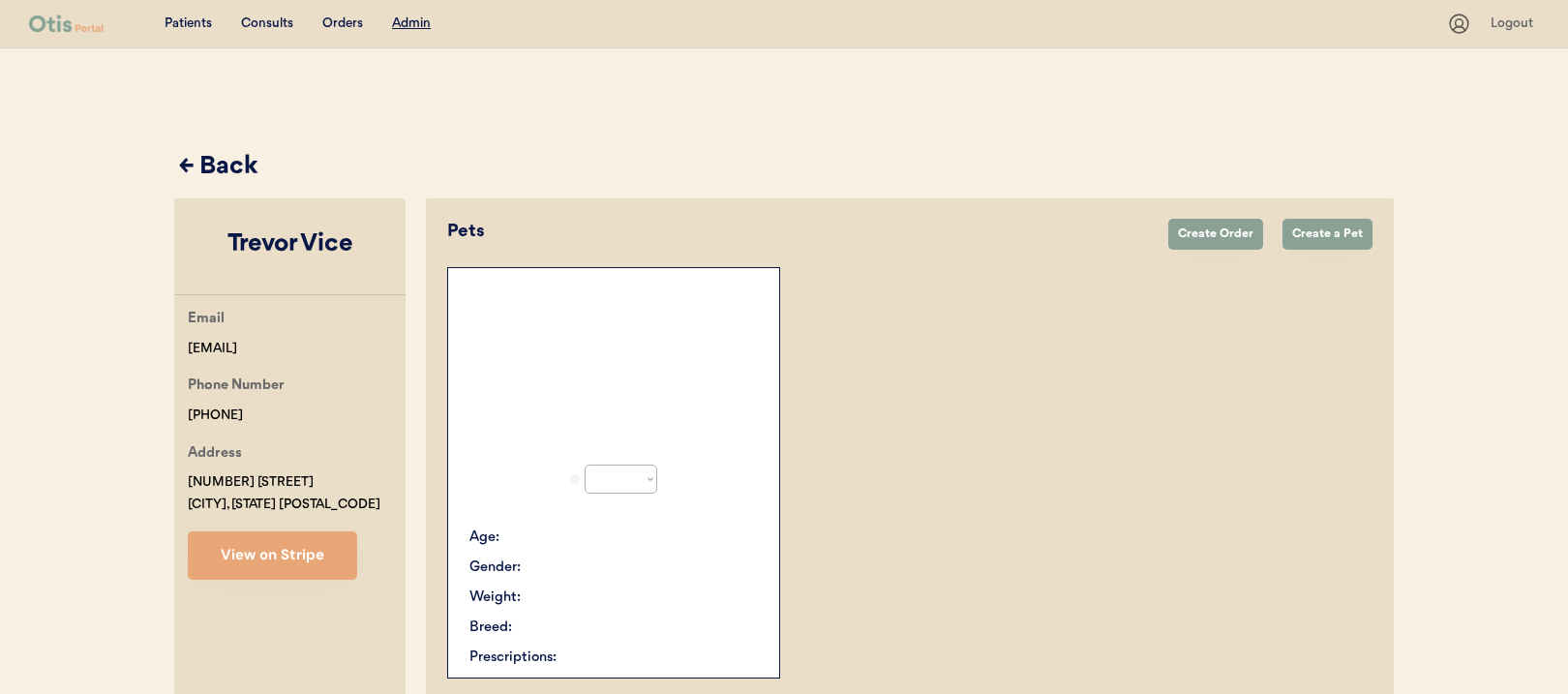select on "true" 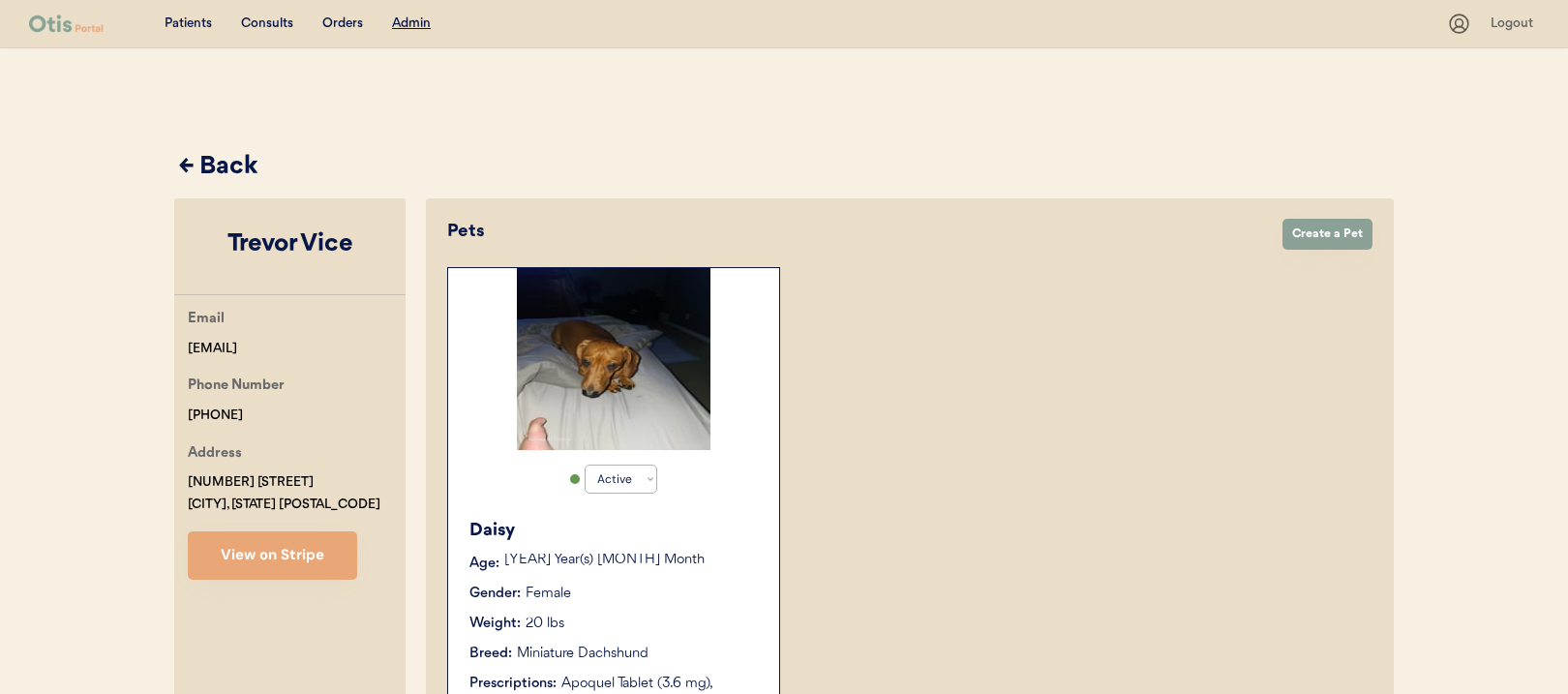 click on "Customer Admin First Name Last Name Email Status Approved Pets State Trevor Vice trevorvice25@gmail.com 1 AL Victoria Bush victorialelano3@gmail.com 1 NY victoria martell victoria.ann327@gmail.com 1 NY Vivian Herring vickielux@gmail.com 1 AL Vicki Bodai pezgirl1966@yahoo.com 2 NJ Vicki Gibson browneyedgirl3869@gmail.com canceled 3 NY Victoria Ellis jrevra@yahoo.com 1 NY Vicky Carver vcarver23@hotmail.com canceled 3 AL Vicmary Bonilla vbm95@outlook.com 2 AL Vicki Hubbard geishasniper@gmail.com 3 VA Trevor Vice trevorvice25@gmail.com 1 AL Lisa Chow lmartinovic2001@yahoo.com 1 NY Radhaa Victorino donnametell@gmail.com 1 NY Aliceson , Vickers alicesondaugherty@yahoo.com active 2 AL Janice Viglianti jviglianti@ptd.net canceled 3 PA Olivia Baugh livirdh2010@gmail.com canceled 1 AL Josefina Vidaurri jvidaurri91@gmail.com canceled 2 AL Katherine Vitzthum kvitzthum3712@gmail.com 1 NY Travis , Lootawan travisl412@outlook.com 1 NY Emily Davidson davidsonemi@gmail.com 3 AL Roderick Vinluan Vinluan rmvinluan2@gmail.com 1" 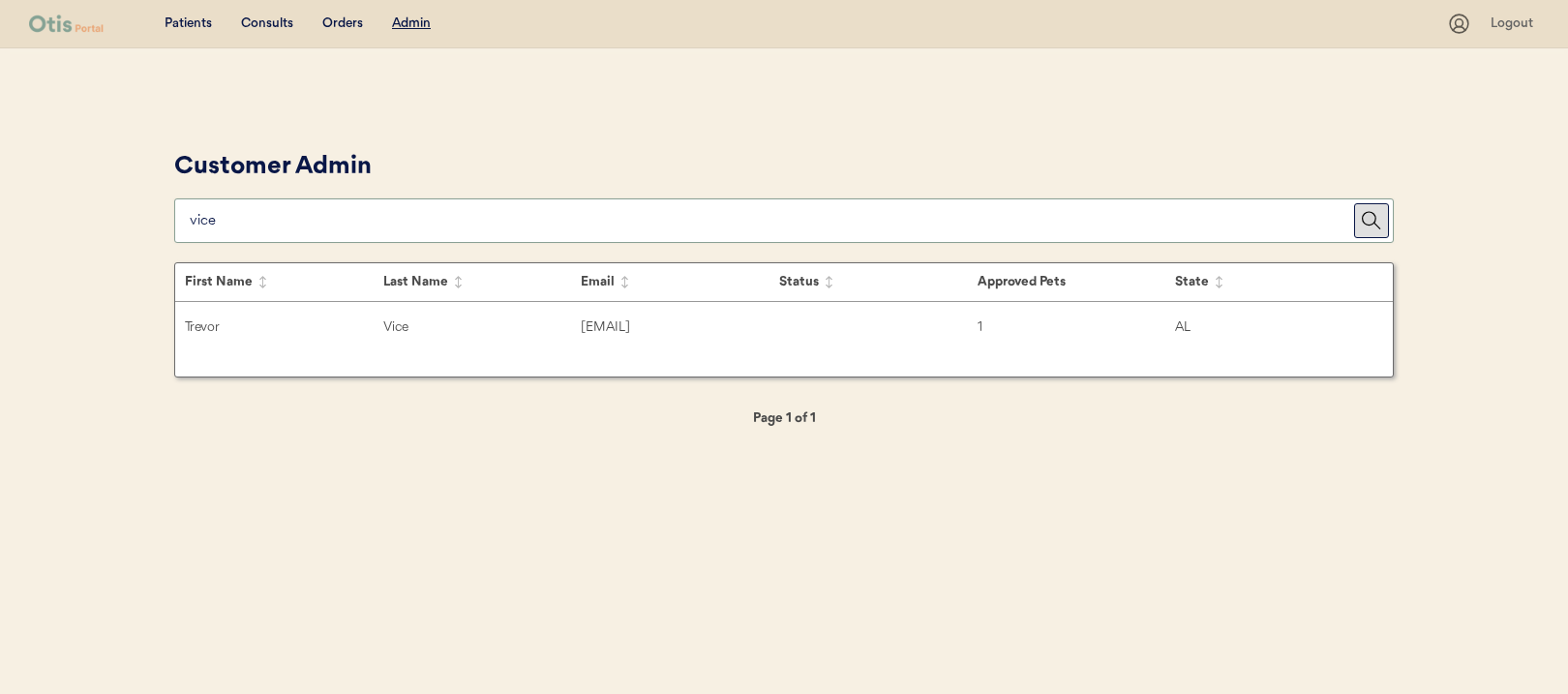 click at bounding box center (771, 221) 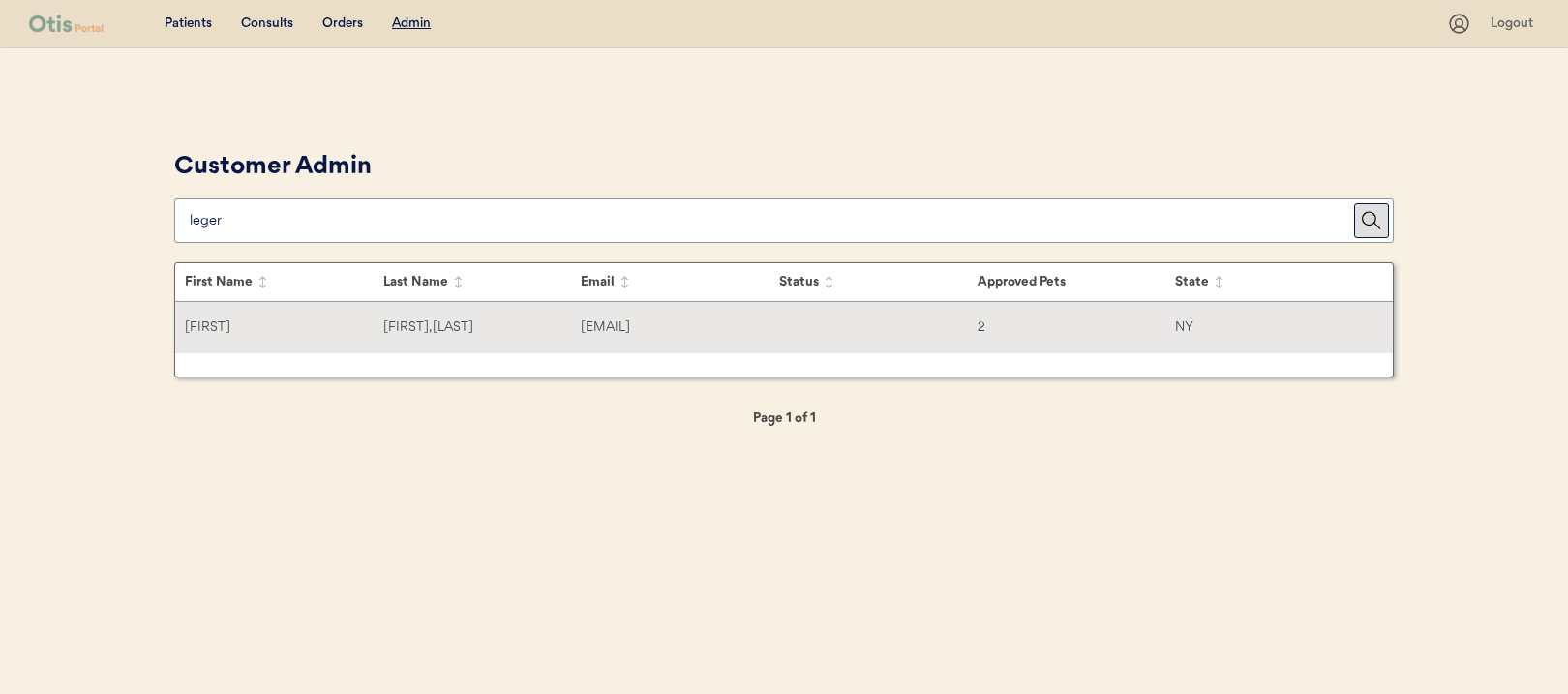 type on "leger" 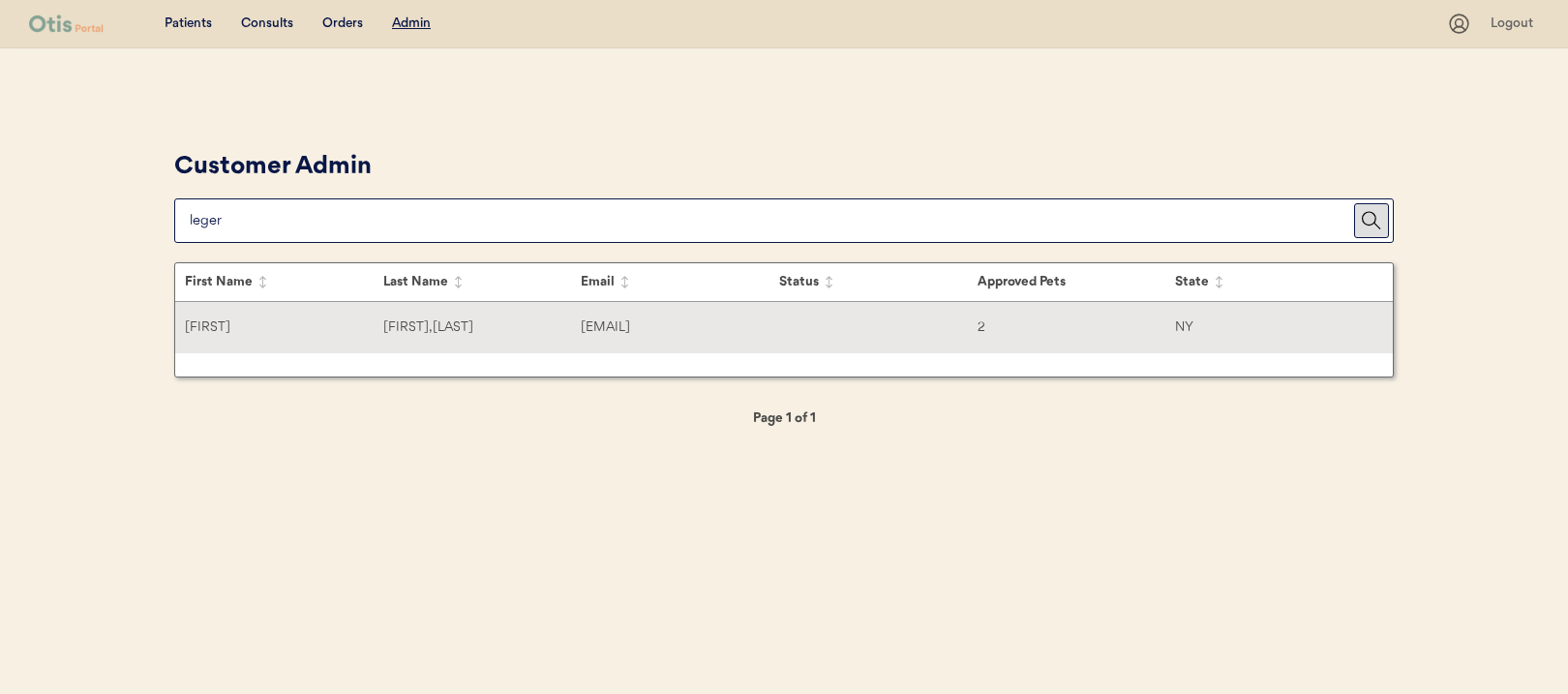 click on "Judy" at bounding box center [284, 327] 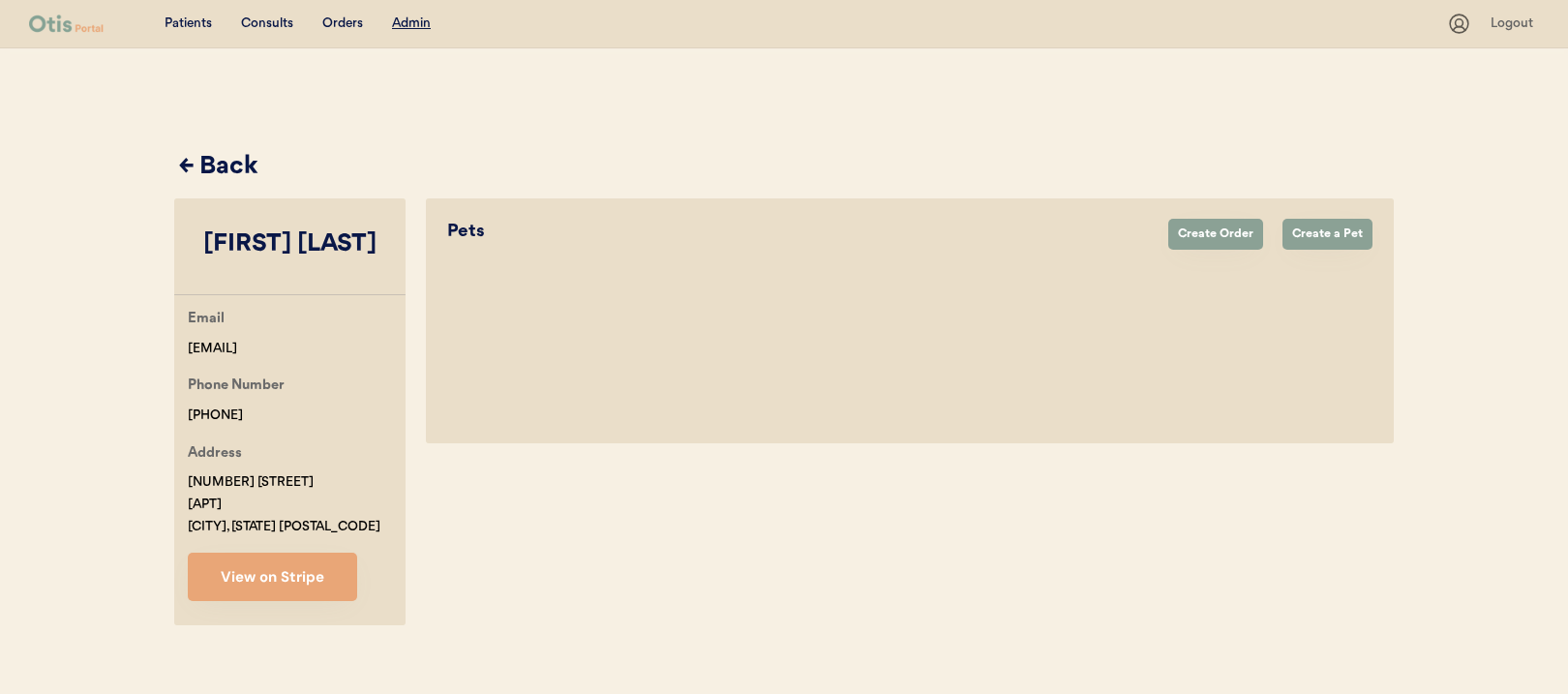 select on "true" 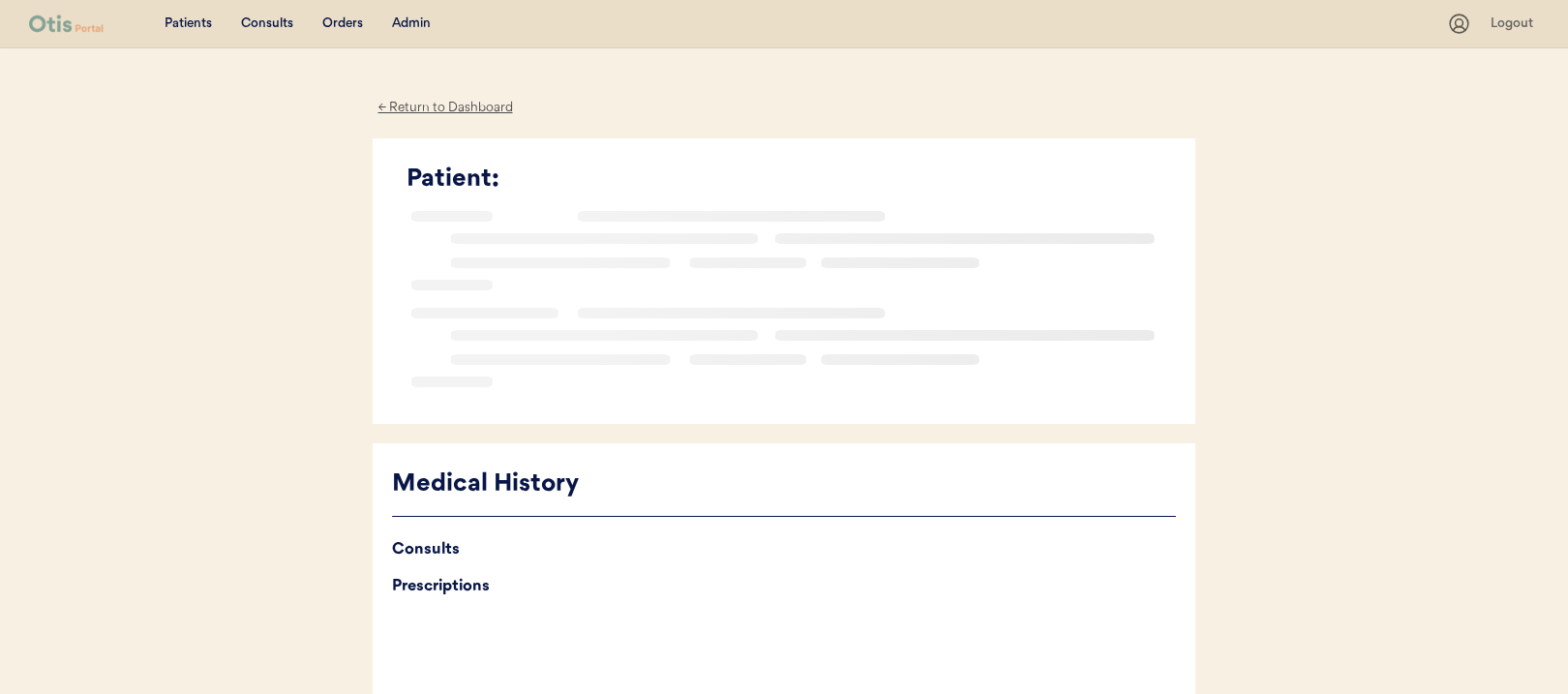scroll, scrollTop: 0, scrollLeft: 0, axis: both 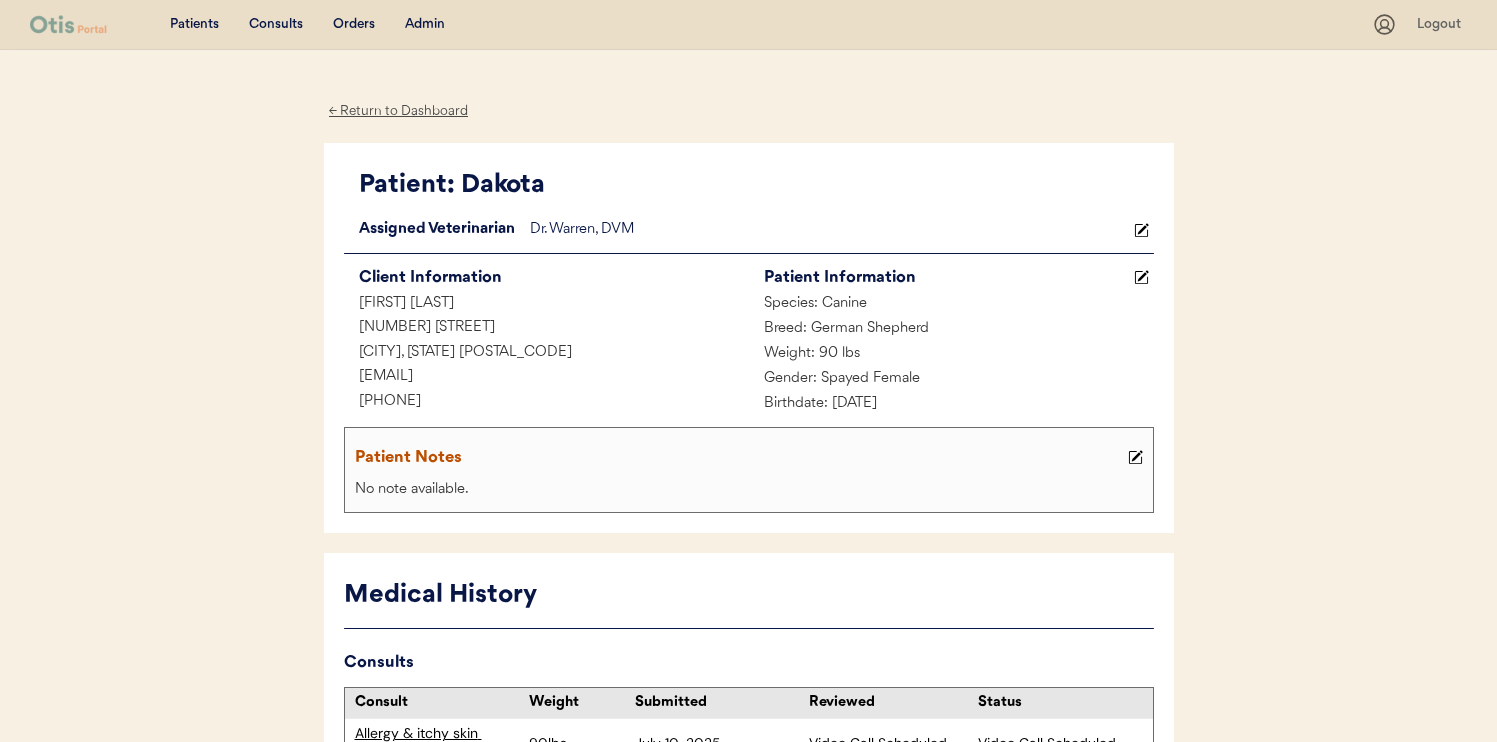 drag, startPoint x: 454, startPoint y: 397, endPoint x: 351, endPoint y: 396, distance: 103.00485 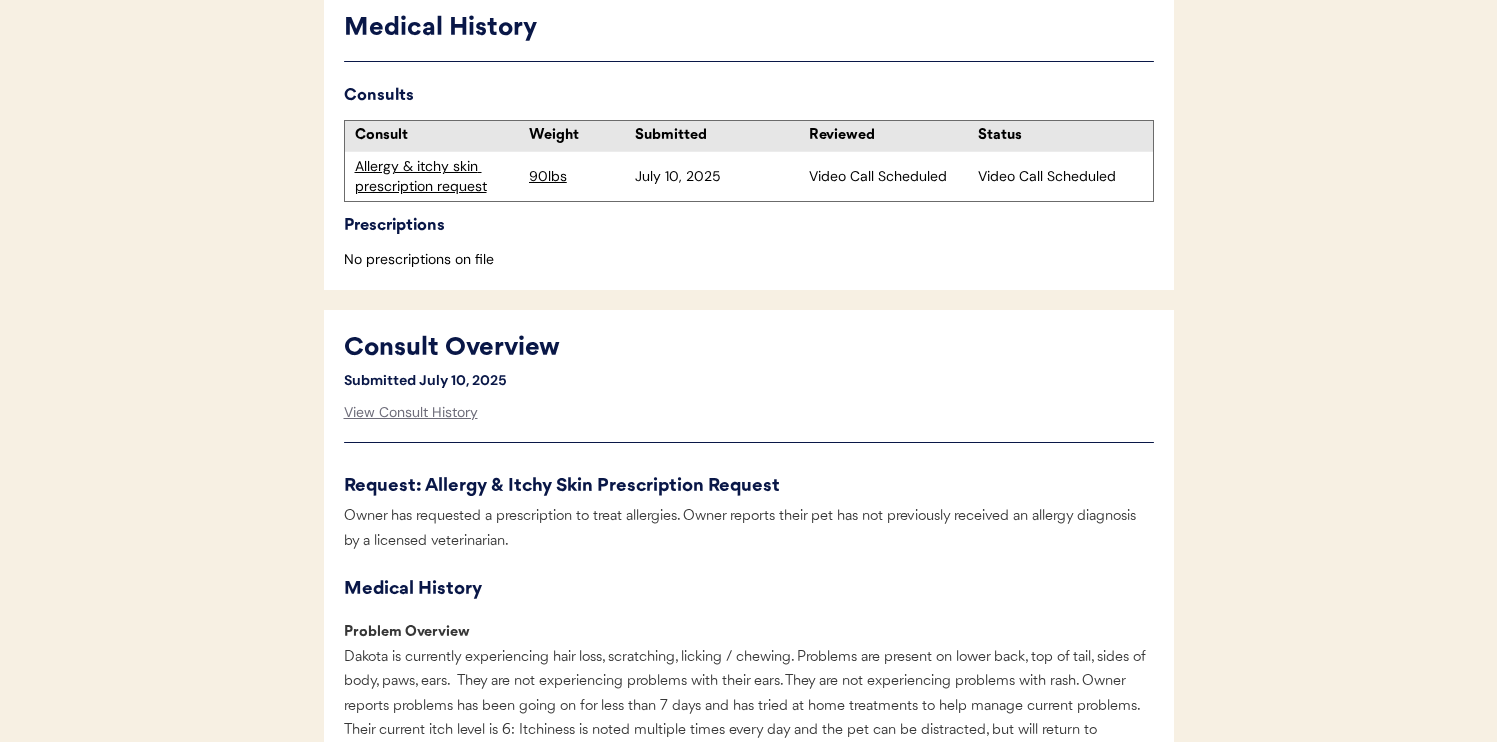 scroll, scrollTop: 563, scrollLeft: 0, axis: vertical 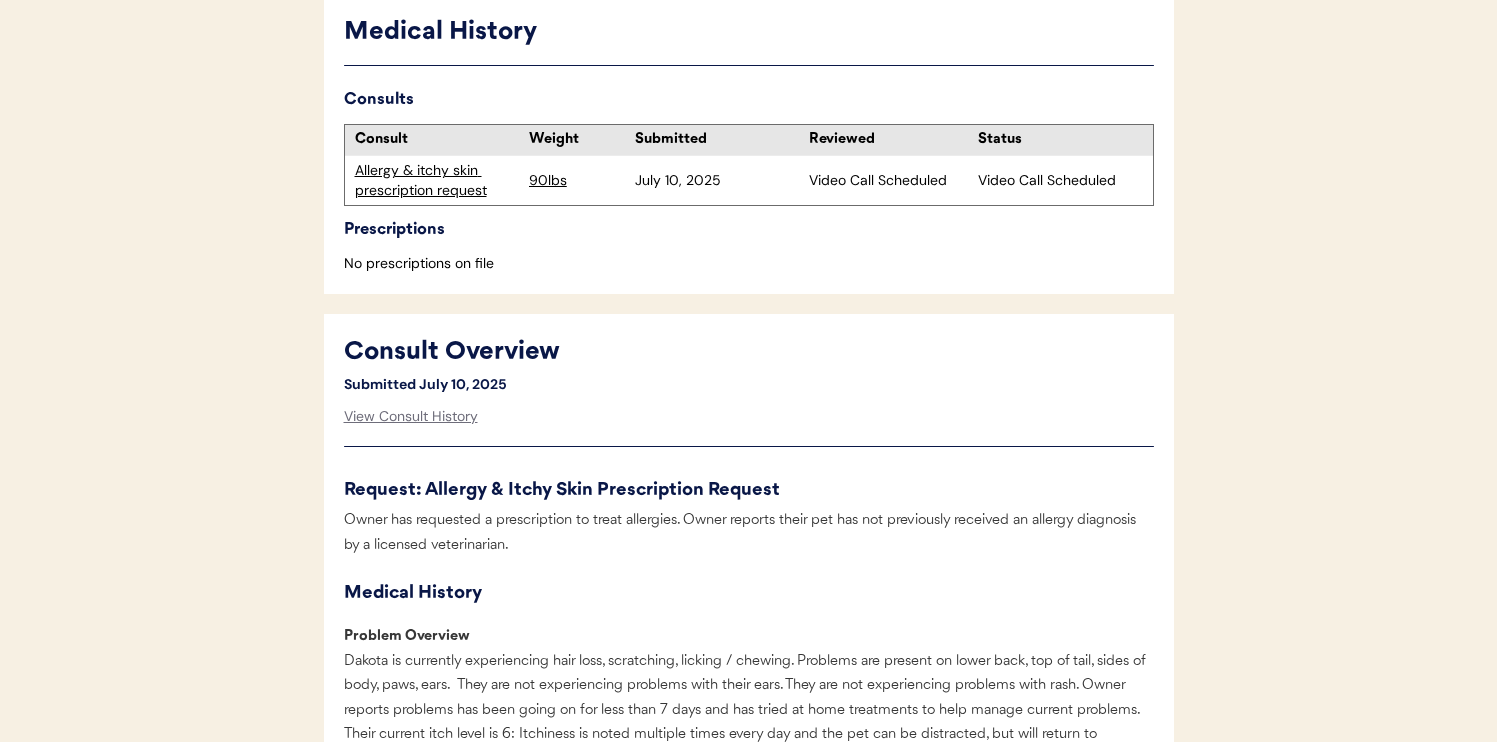 click on "Allergy & itchy skin prescription request" at bounding box center (437, 180) 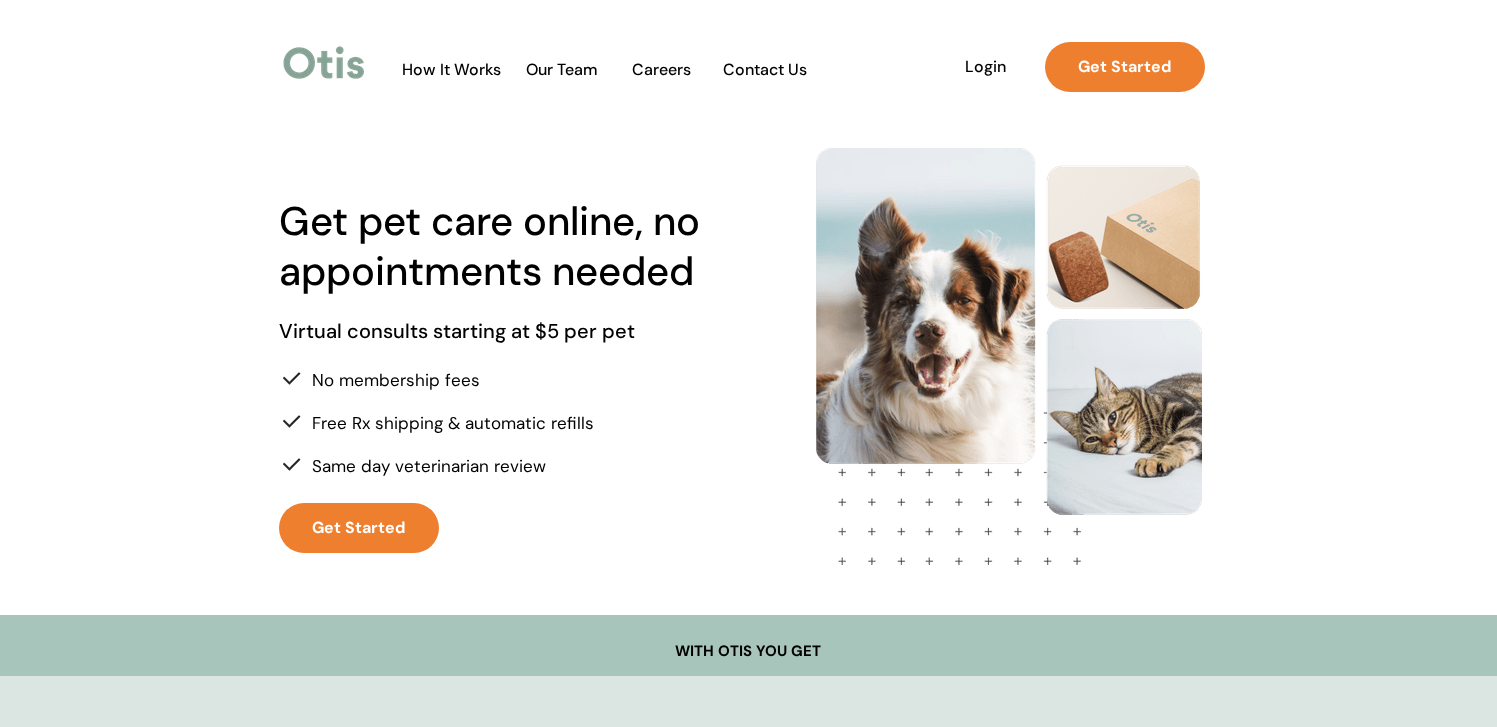 scroll, scrollTop: 0, scrollLeft: 0, axis: both 